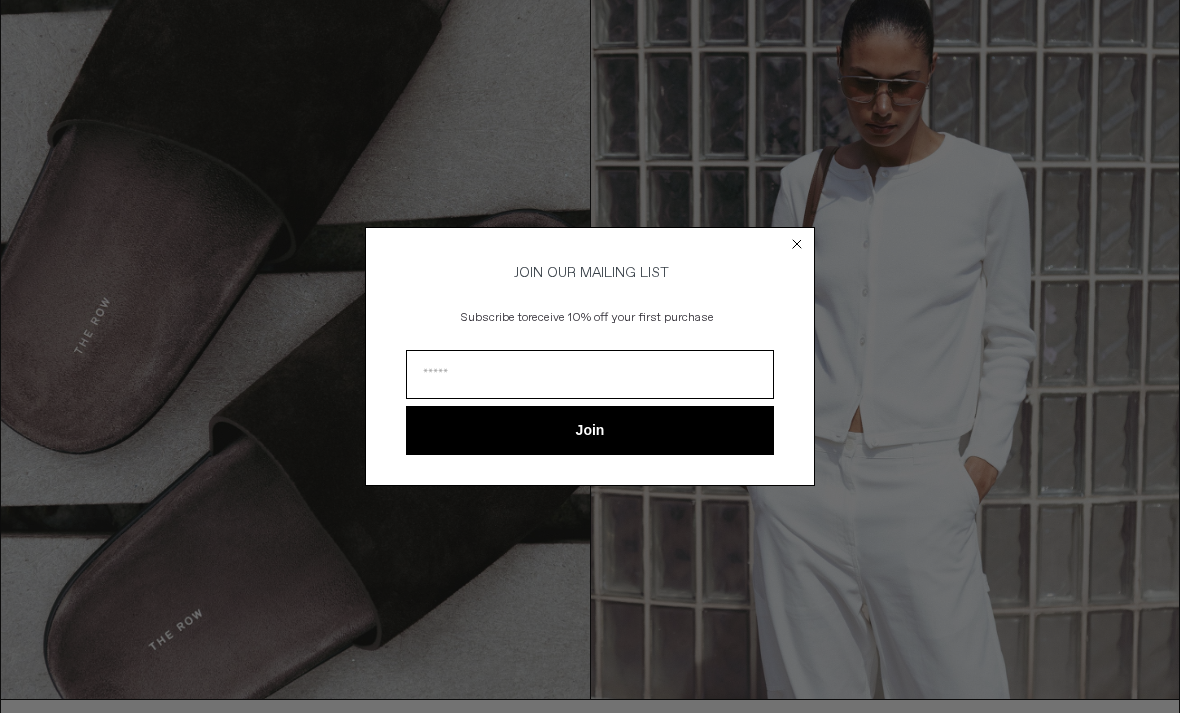 scroll, scrollTop: 1707, scrollLeft: 0, axis: vertical 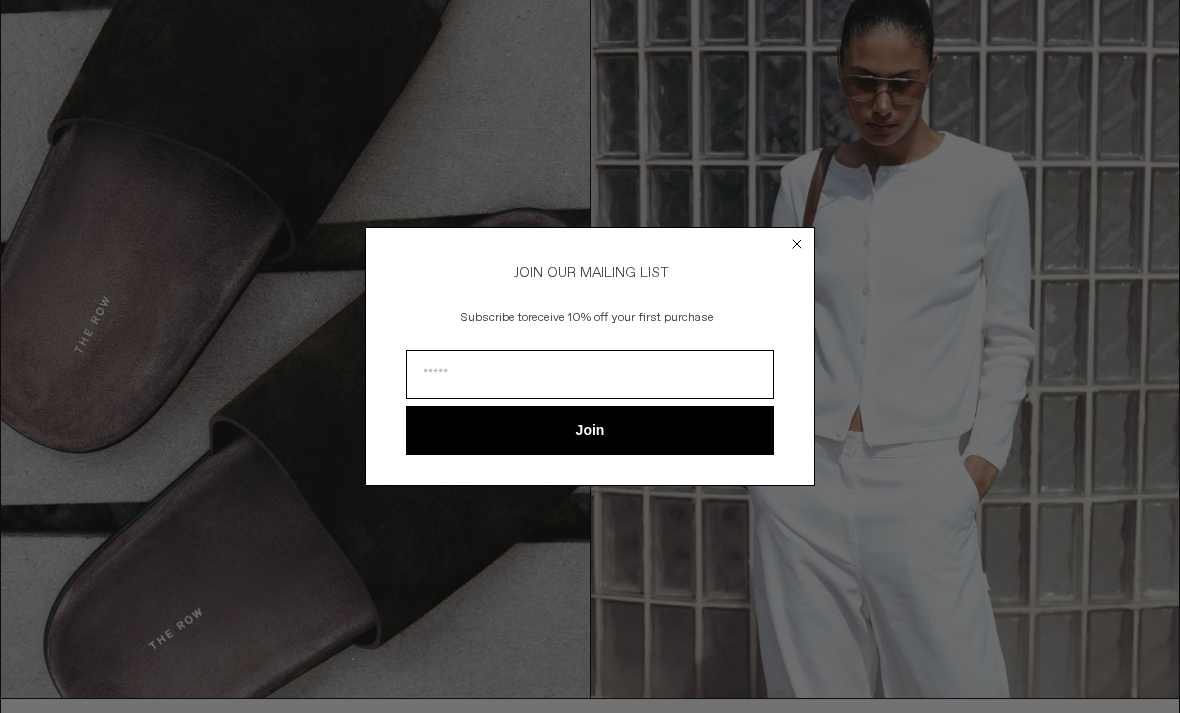 click 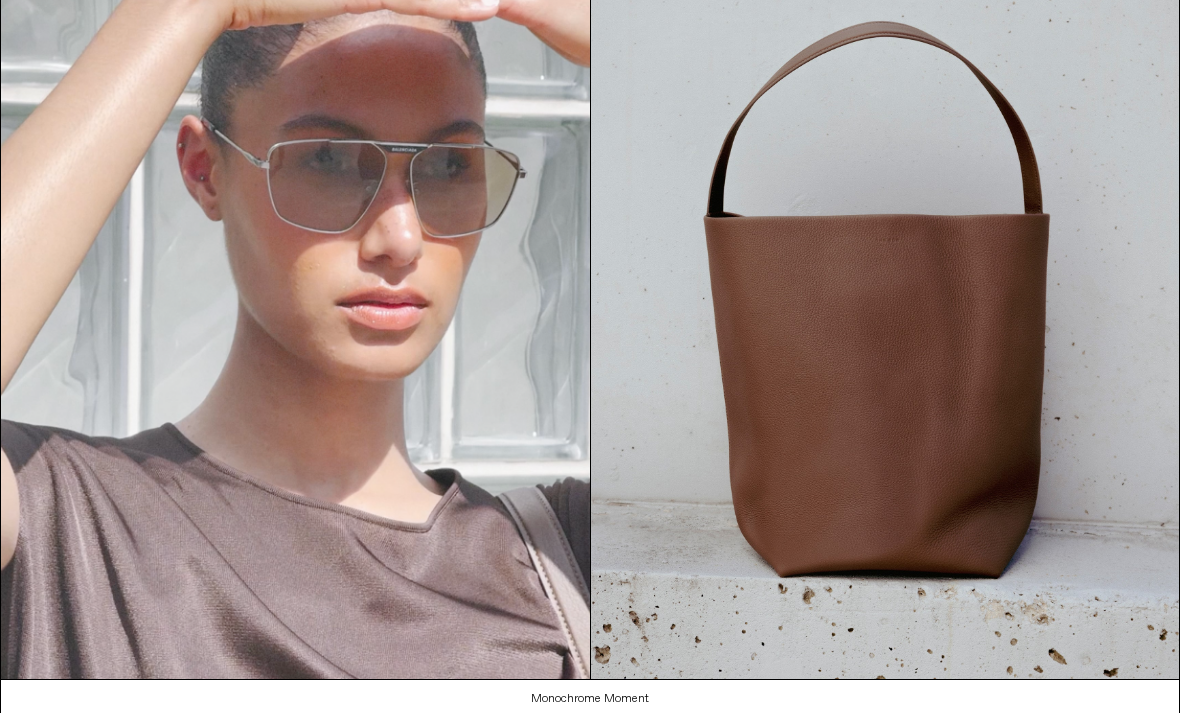 scroll, scrollTop: 0, scrollLeft: 0, axis: both 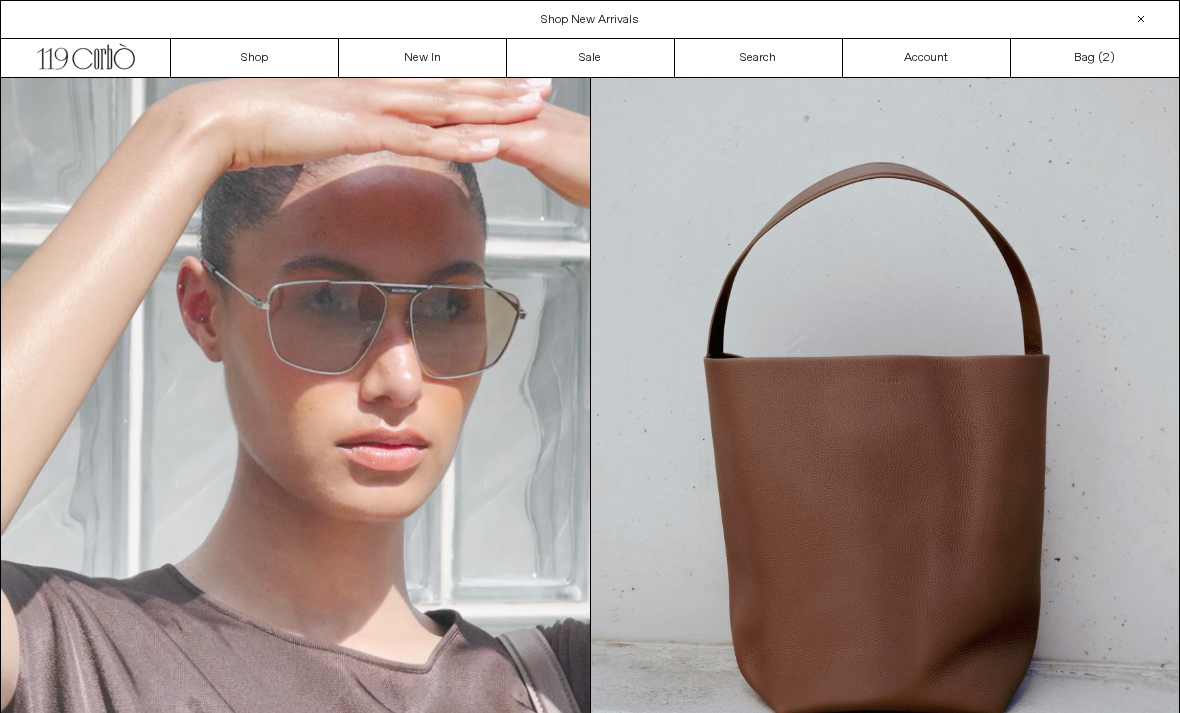 click on "Sale" at bounding box center [591, 58] 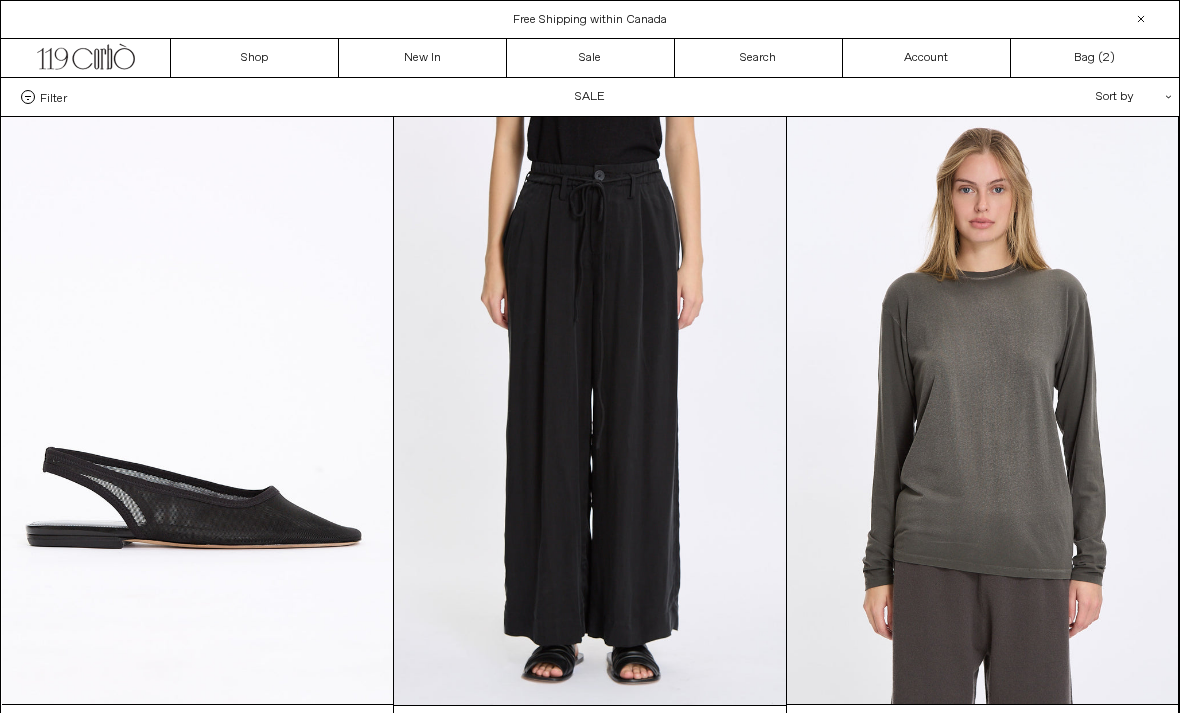 scroll, scrollTop: 0, scrollLeft: 0, axis: both 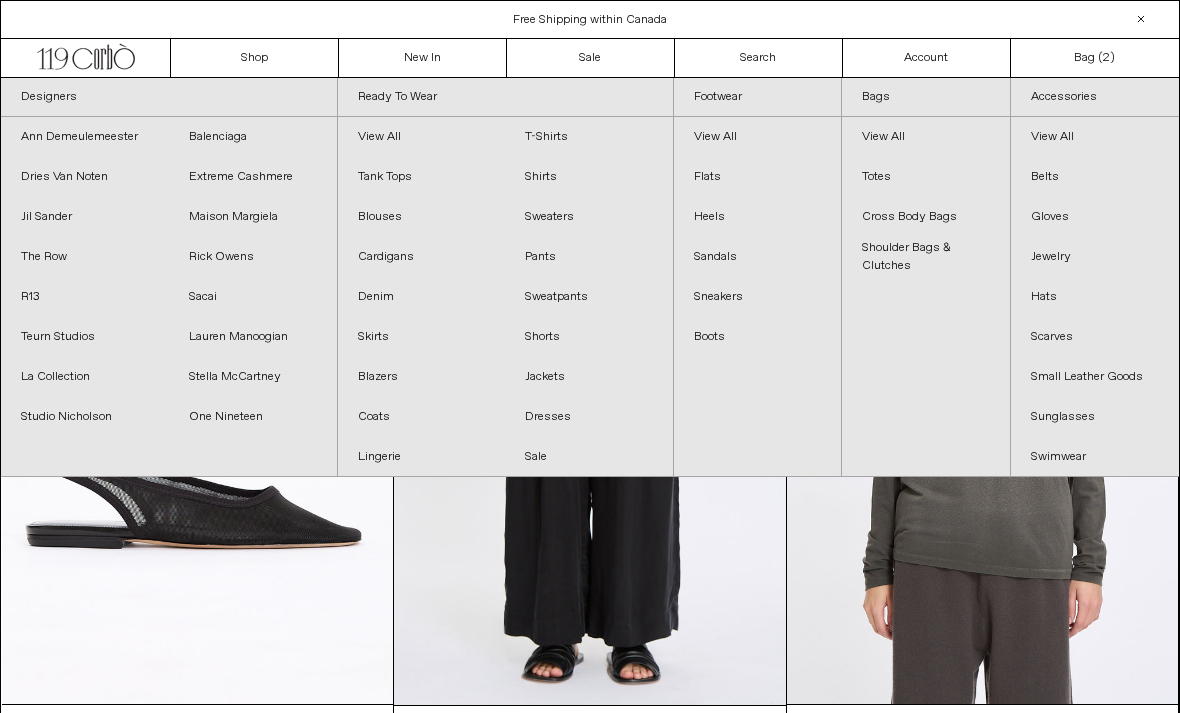 click on "R13" at bounding box center [85, 297] 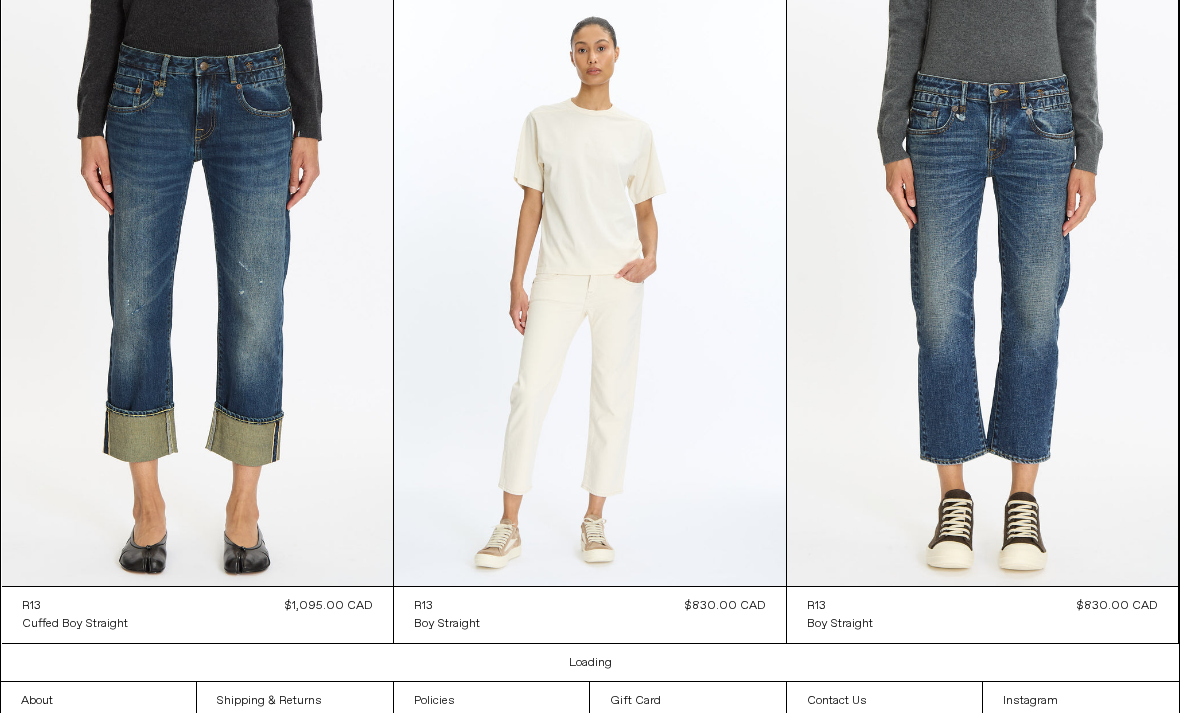 scroll, scrollTop: 4637, scrollLeft: 0, axis: vertical 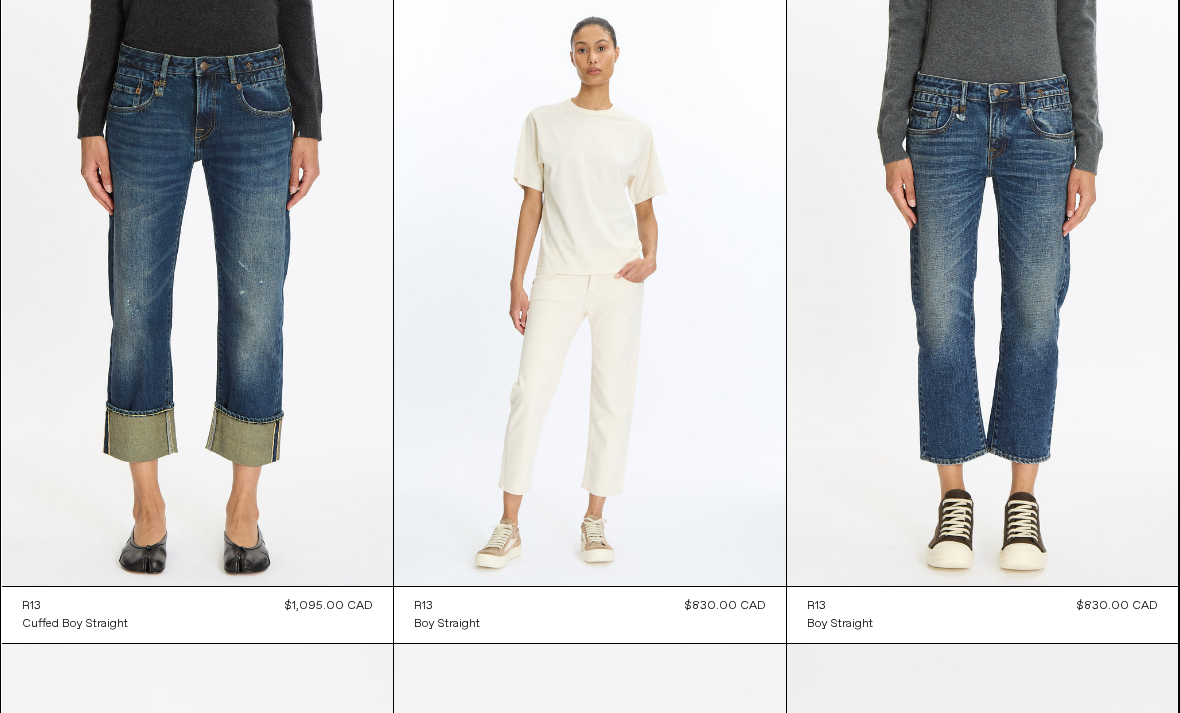 click at bounding box center (198, 292) 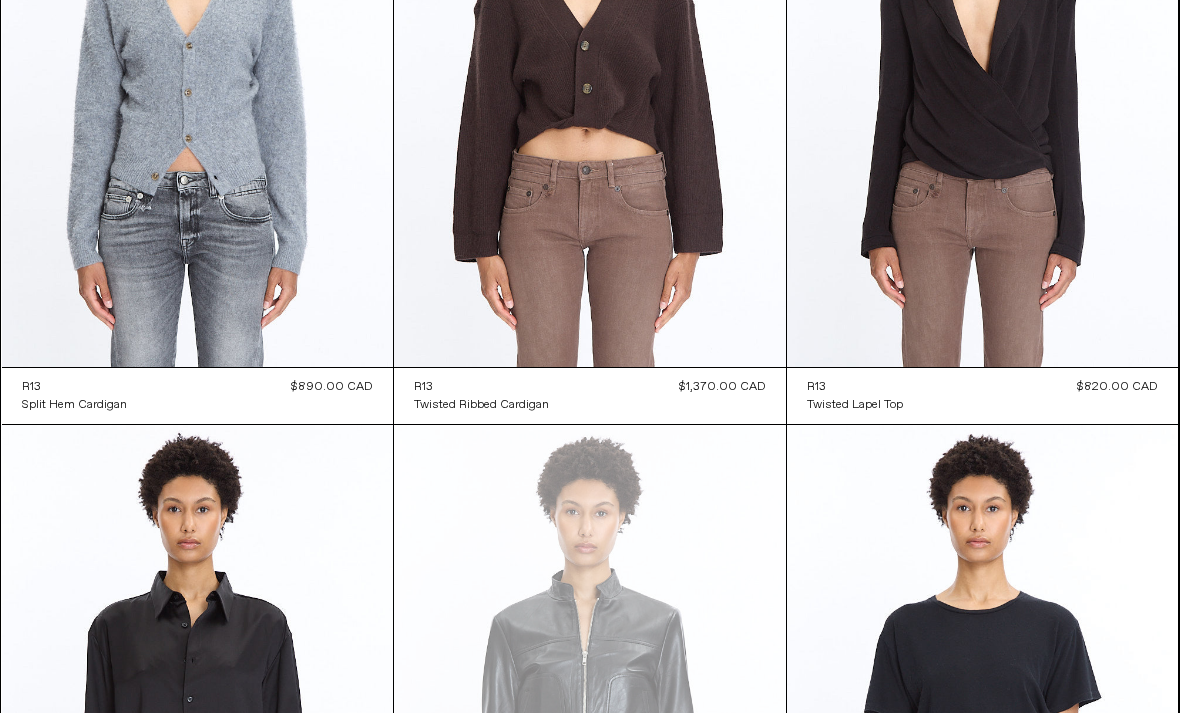 scroll, scrollTop: 0, scrollLeft: 0, axis: both 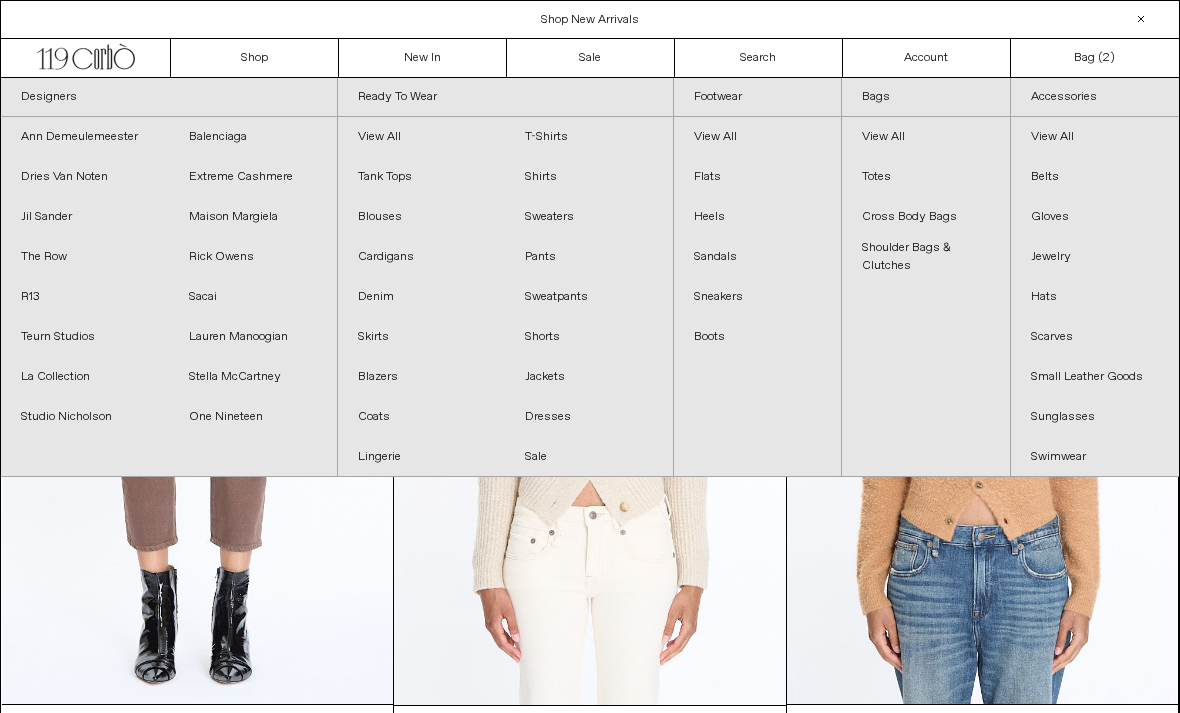 click on "Dresses" at bounding box center [589, 417] 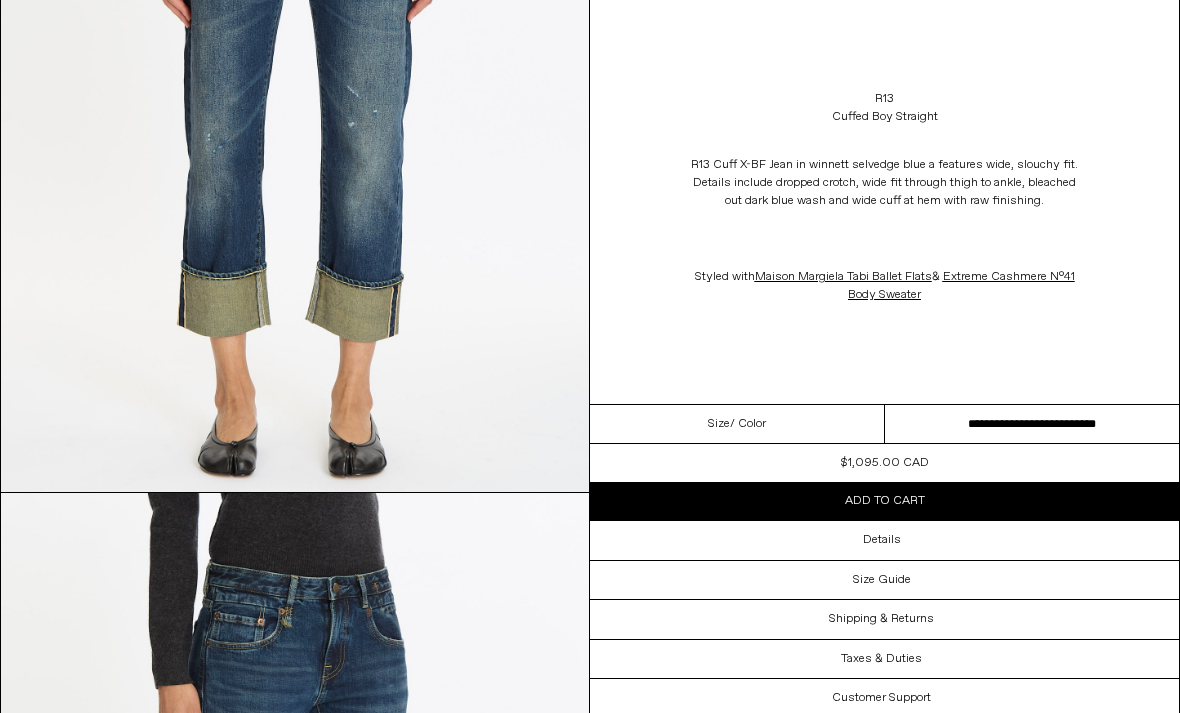 scroll, scrollTop: 225, scrollLeft: 0, axis: vertical 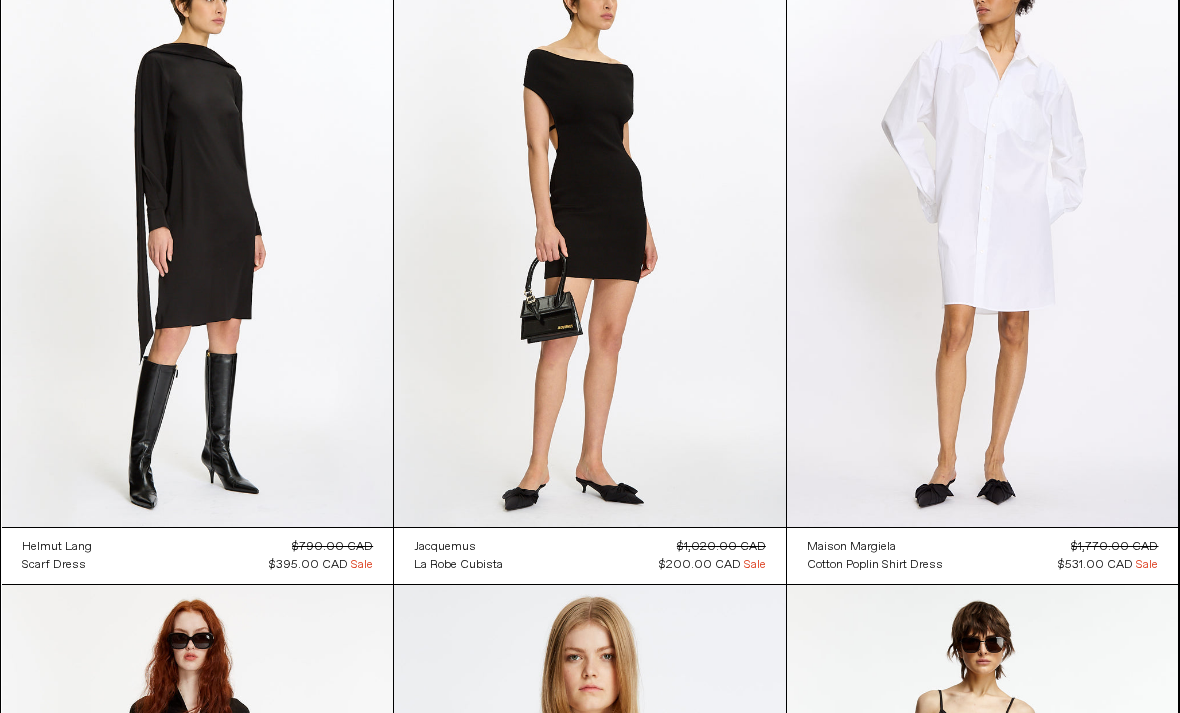 click at bounding box center [983, 233] 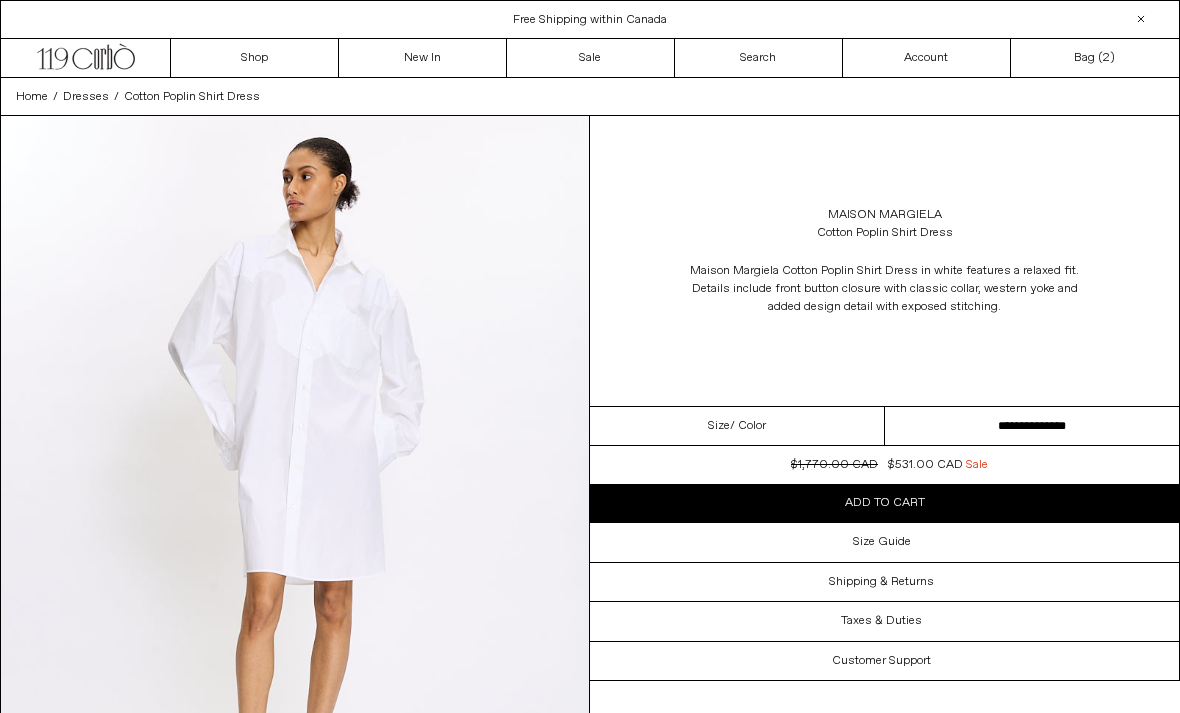 scroll, scrollTop: 0, scrollLeft: 0, axis: both 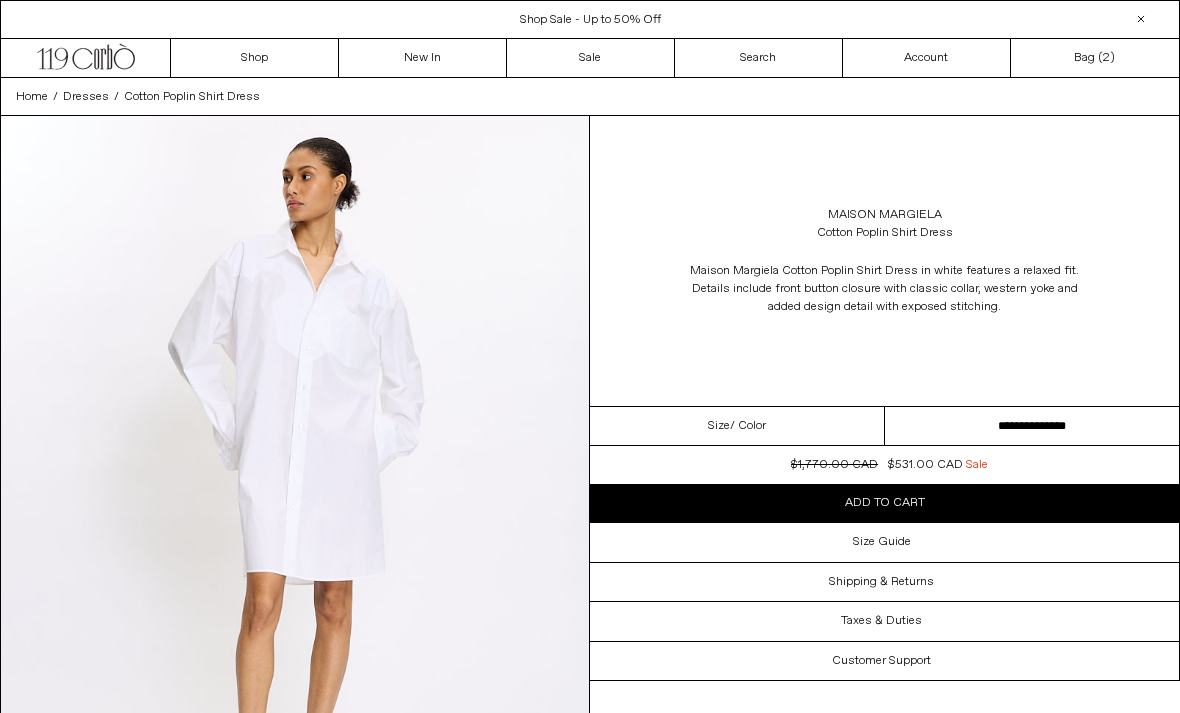 click on "Size Guide" at bounding box center [884, 542] 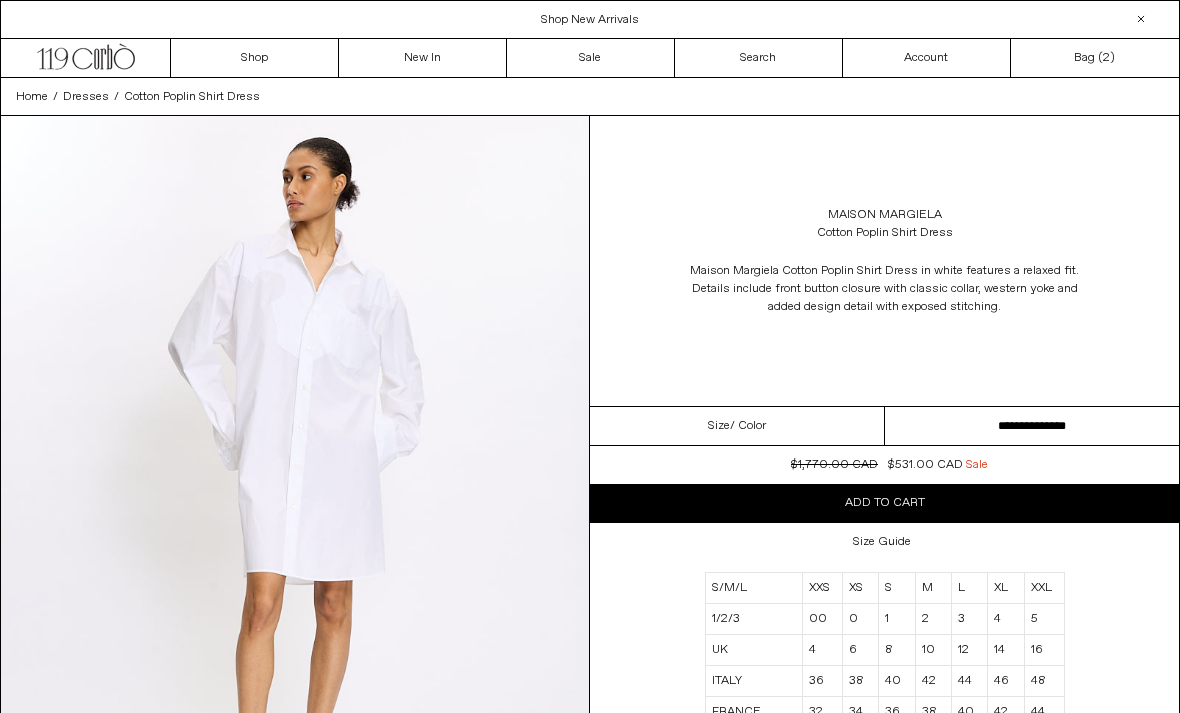 click on "Add to cart" at bounding box center [884, 503] 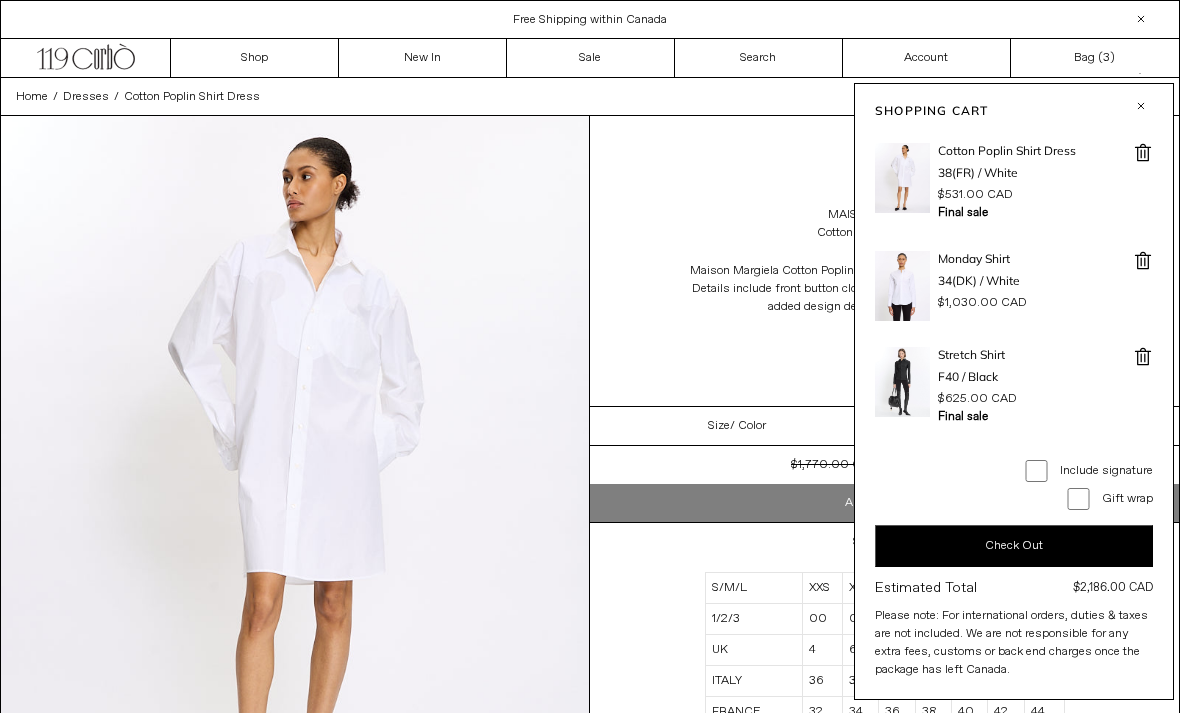 click on "Size
/ Color" at bounding box center (737, 426) 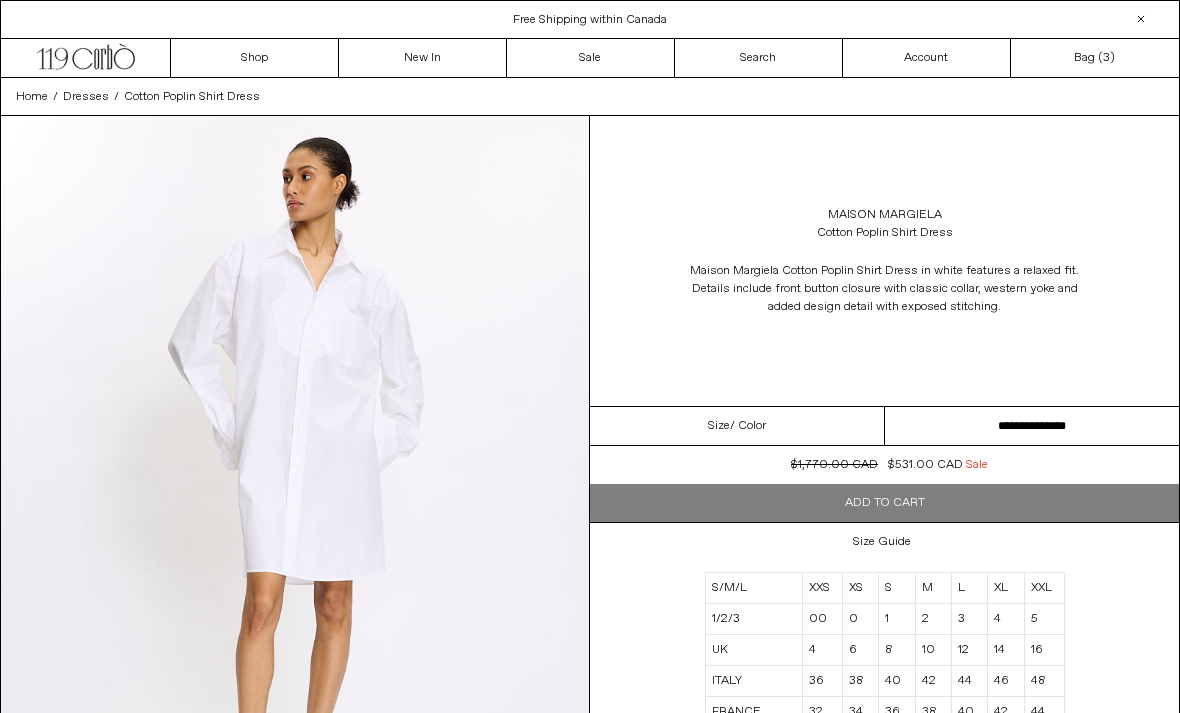 click on "**********" at bounding box center (1032, 426) 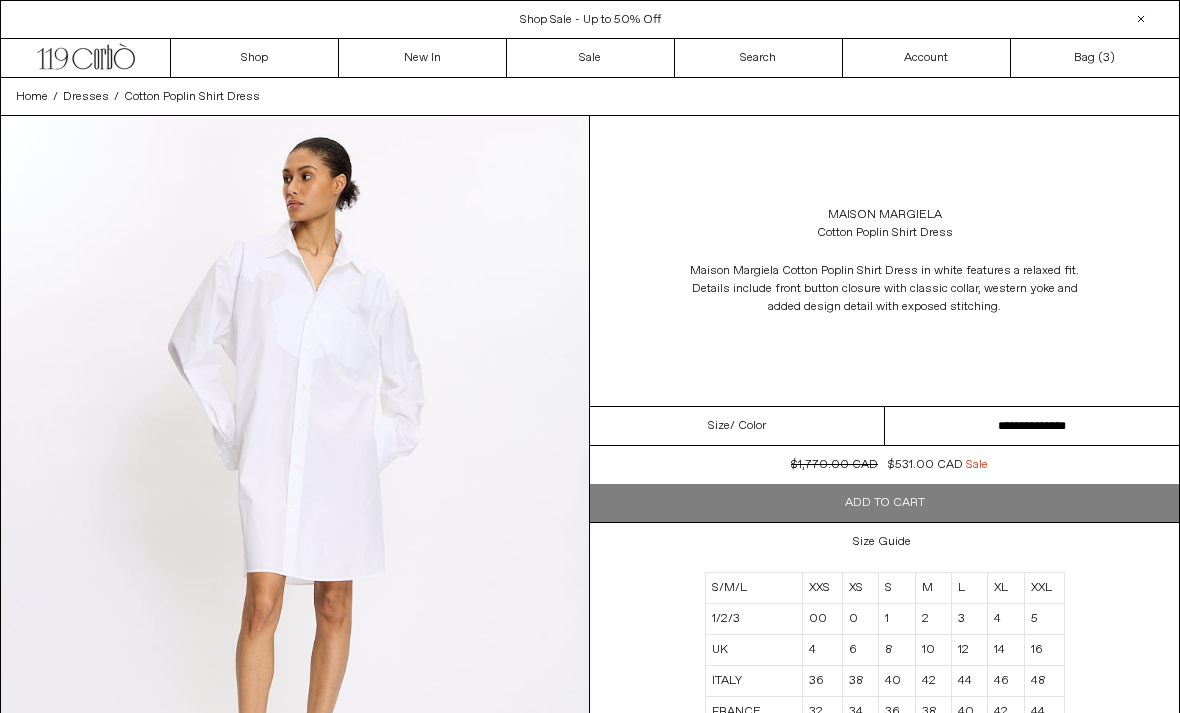 select on "**********" 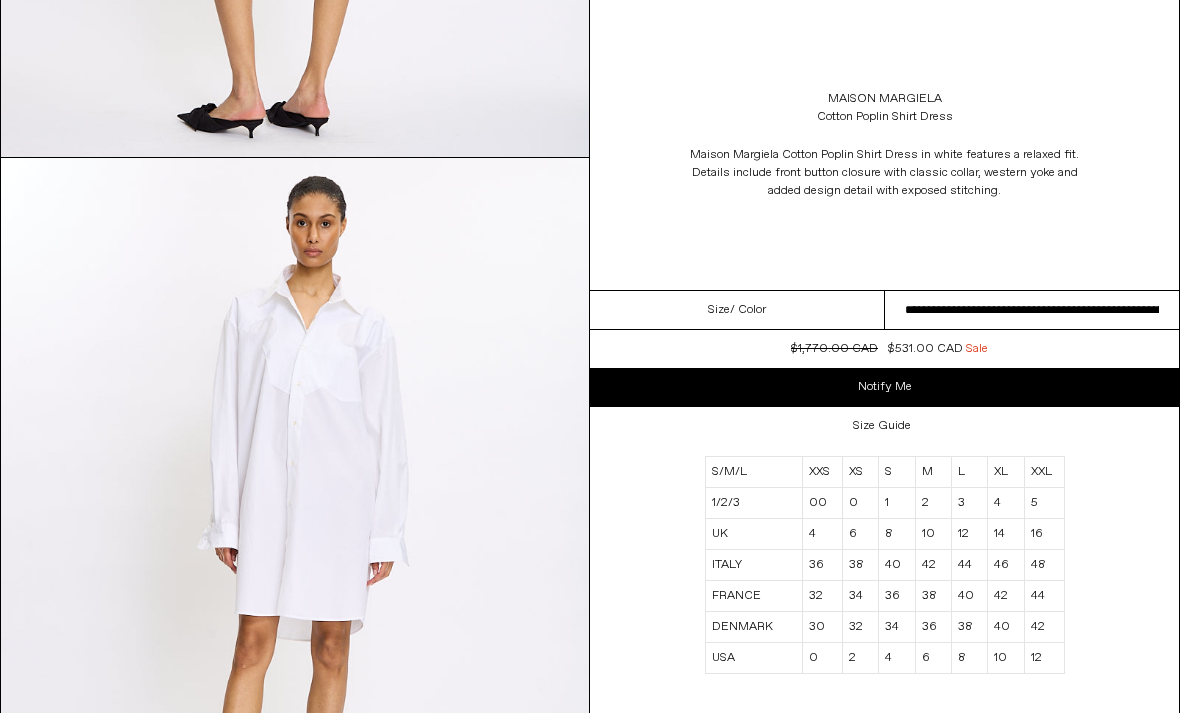 scroll, scrollTop: 2174, scrollLeft: 0, axis: vertical 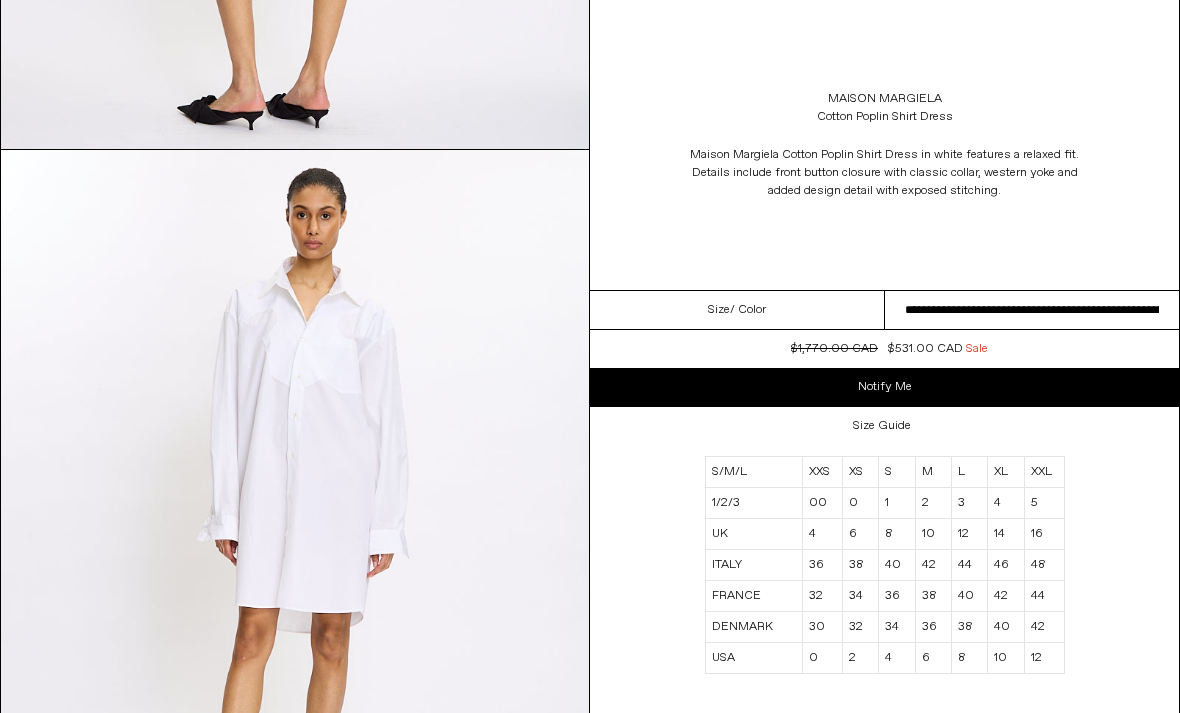 click on "Notify Me" at bounding box center (884, 387) 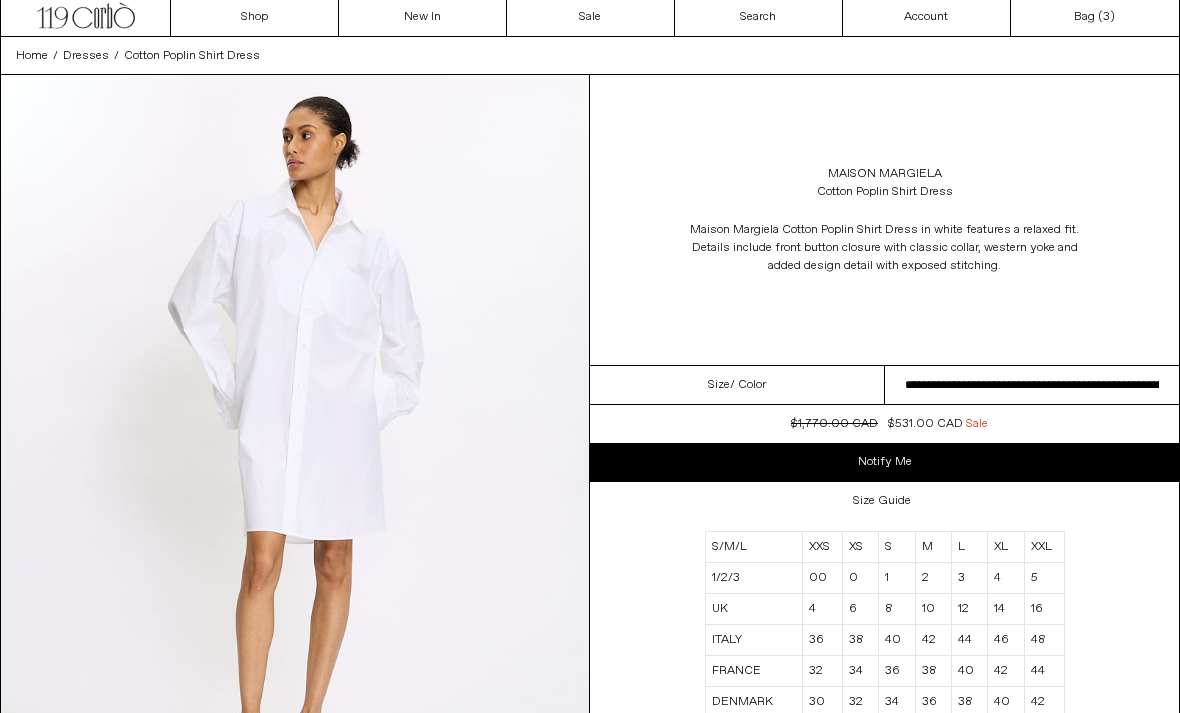 scroll, scrollTop: 0, scrollLeft: 0, axis: both 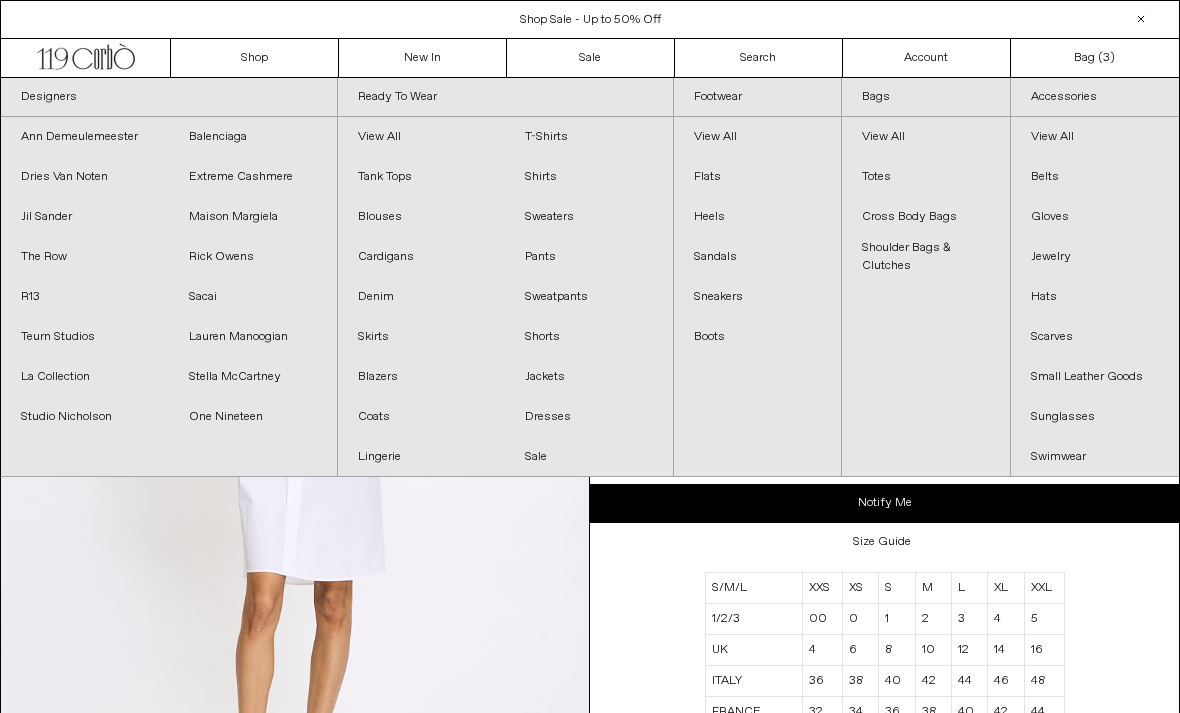 click on "Ann Demeulemeester" at bounding box center (85, 137) 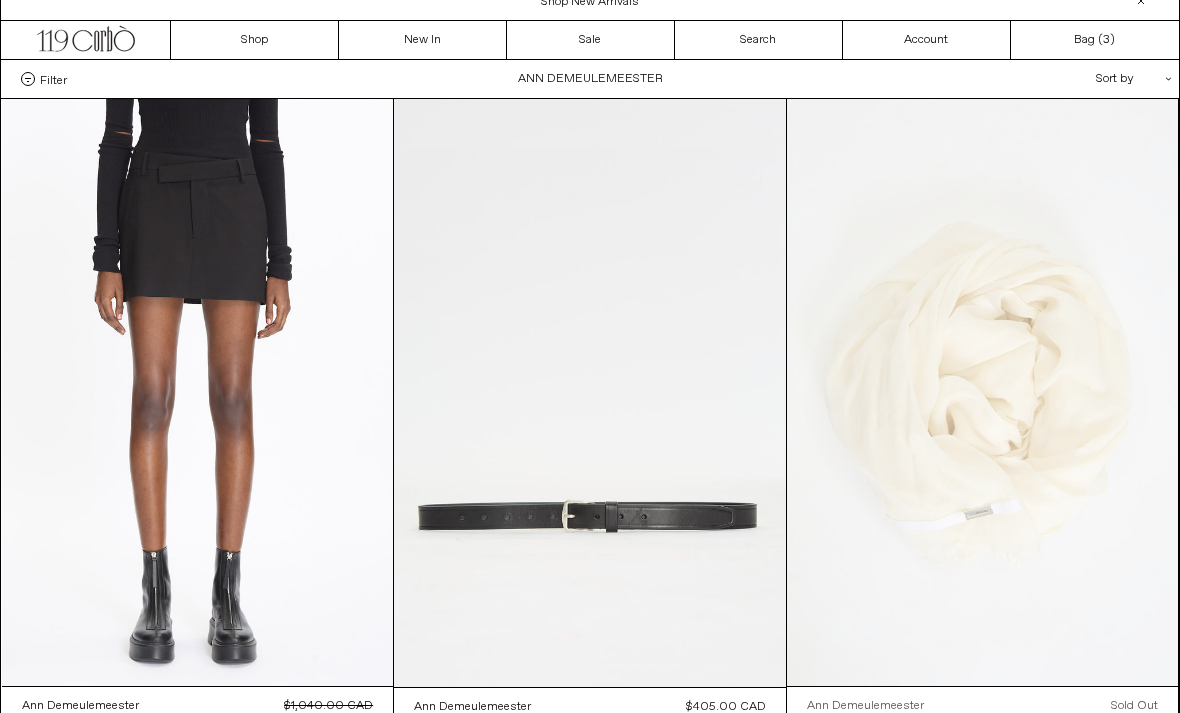 scroll, scrollTop: 0, scrollLeft: 0, axis: both 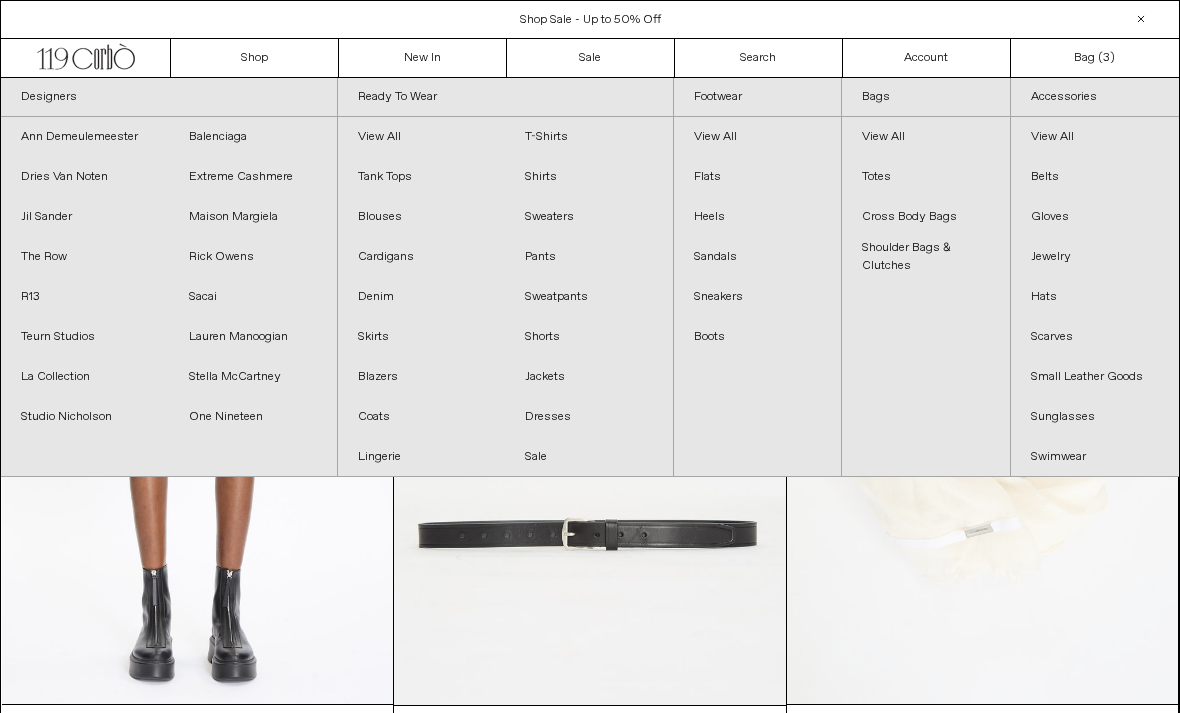 click on "The Row" at bounding box center (85, 257) 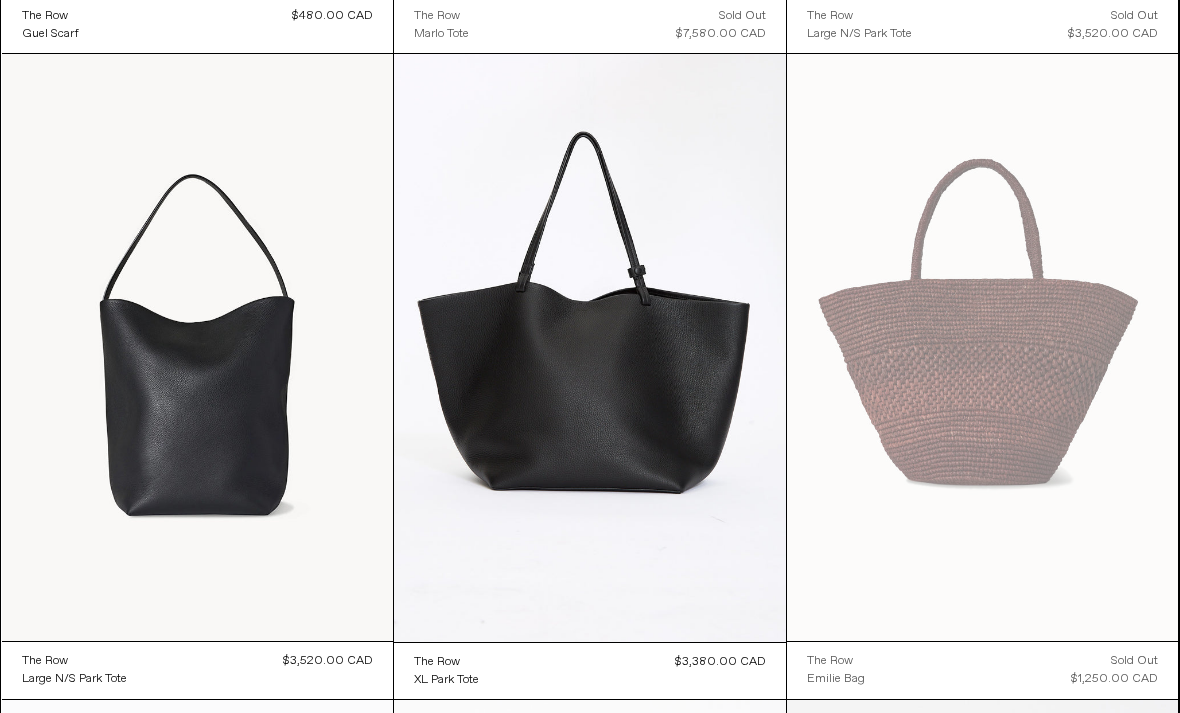scroll, scrollTop: 9100, scrollLeft: 0, axis: vertical 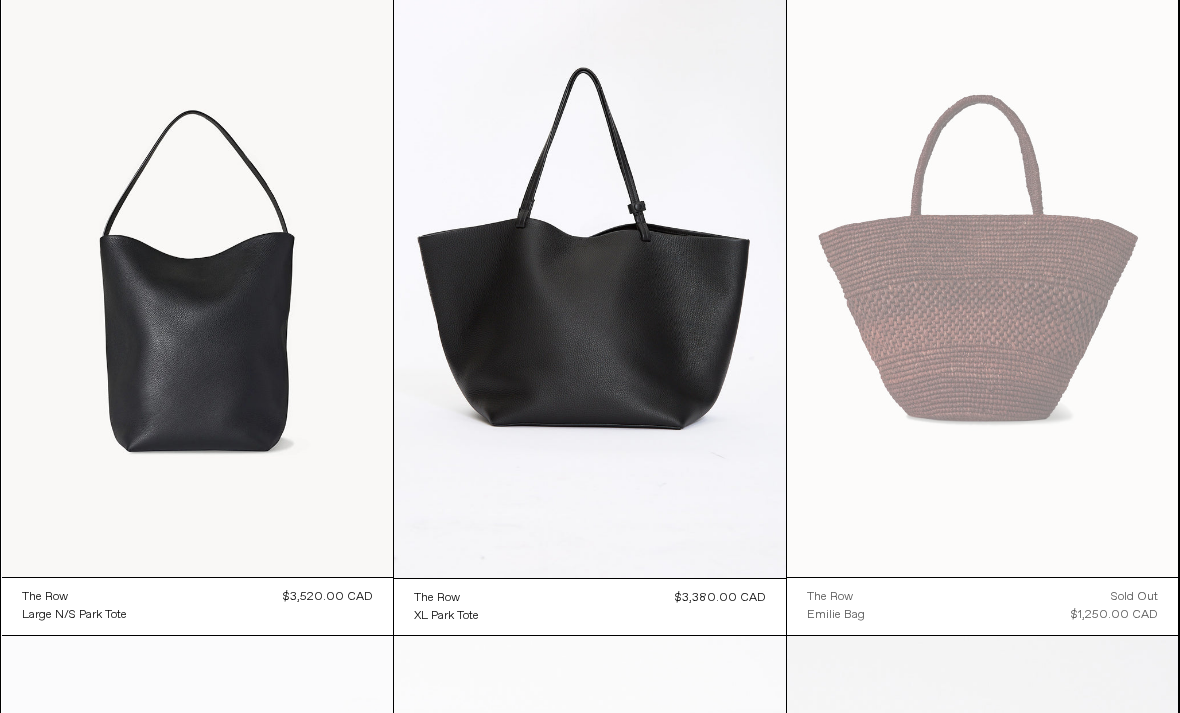 click at bounding box center [198, 283] 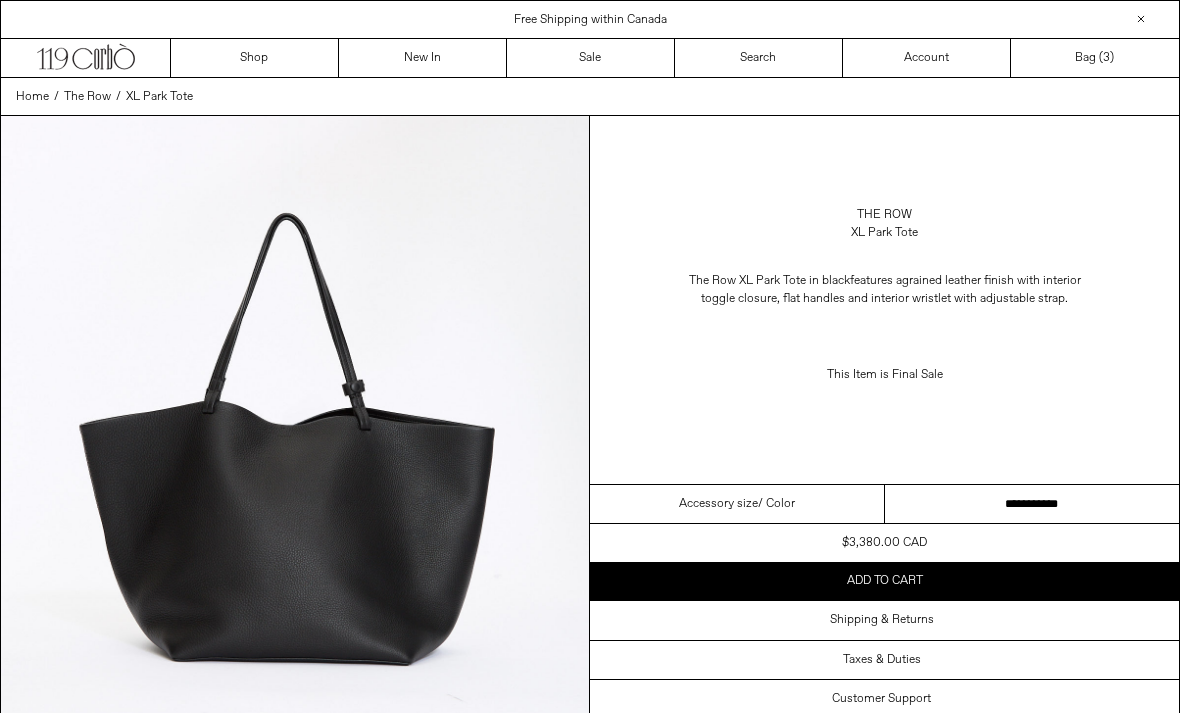scroll, scrollTop: 0, scrollLeft: 0, axis: both 